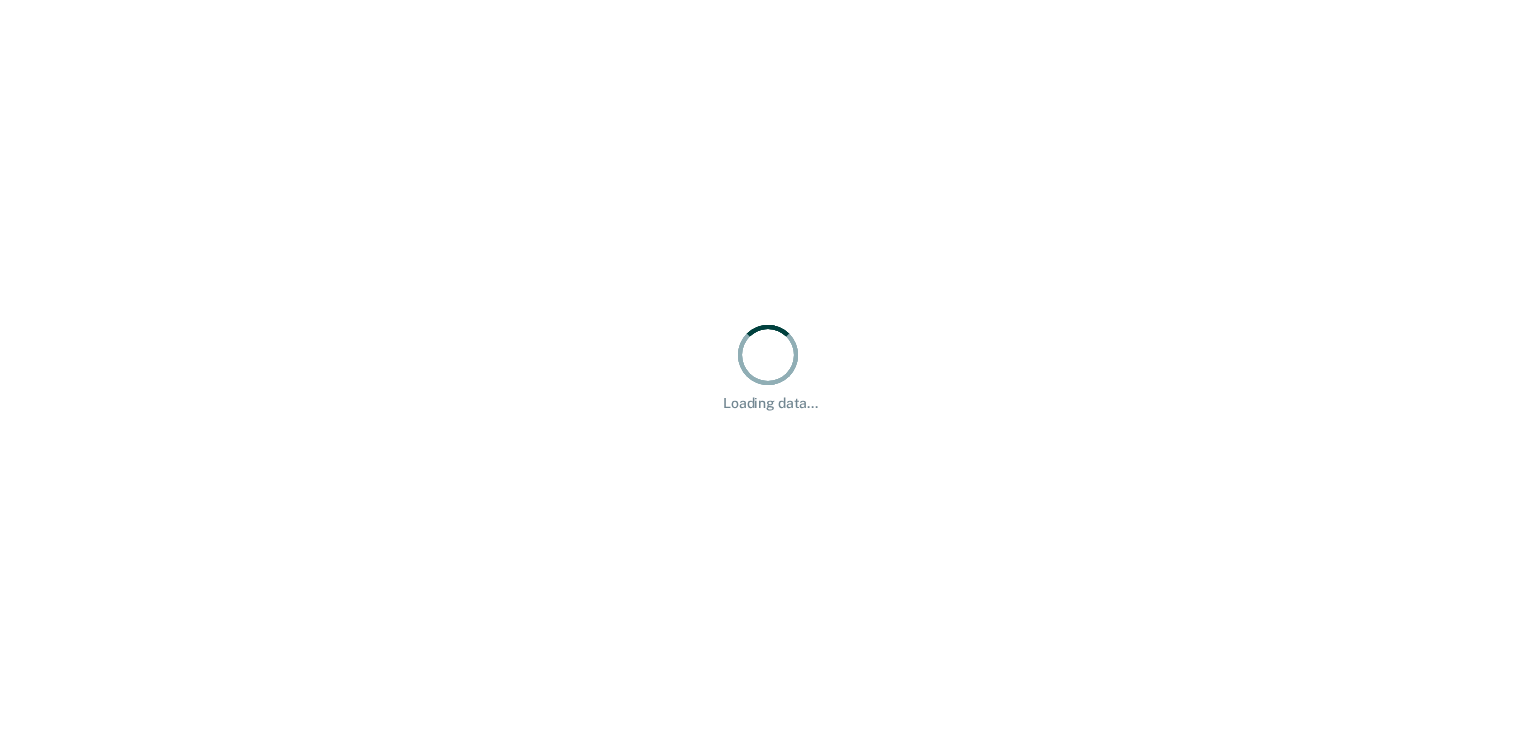 scroll, scrollTop: 0, scrollLeft: 0, axis: both 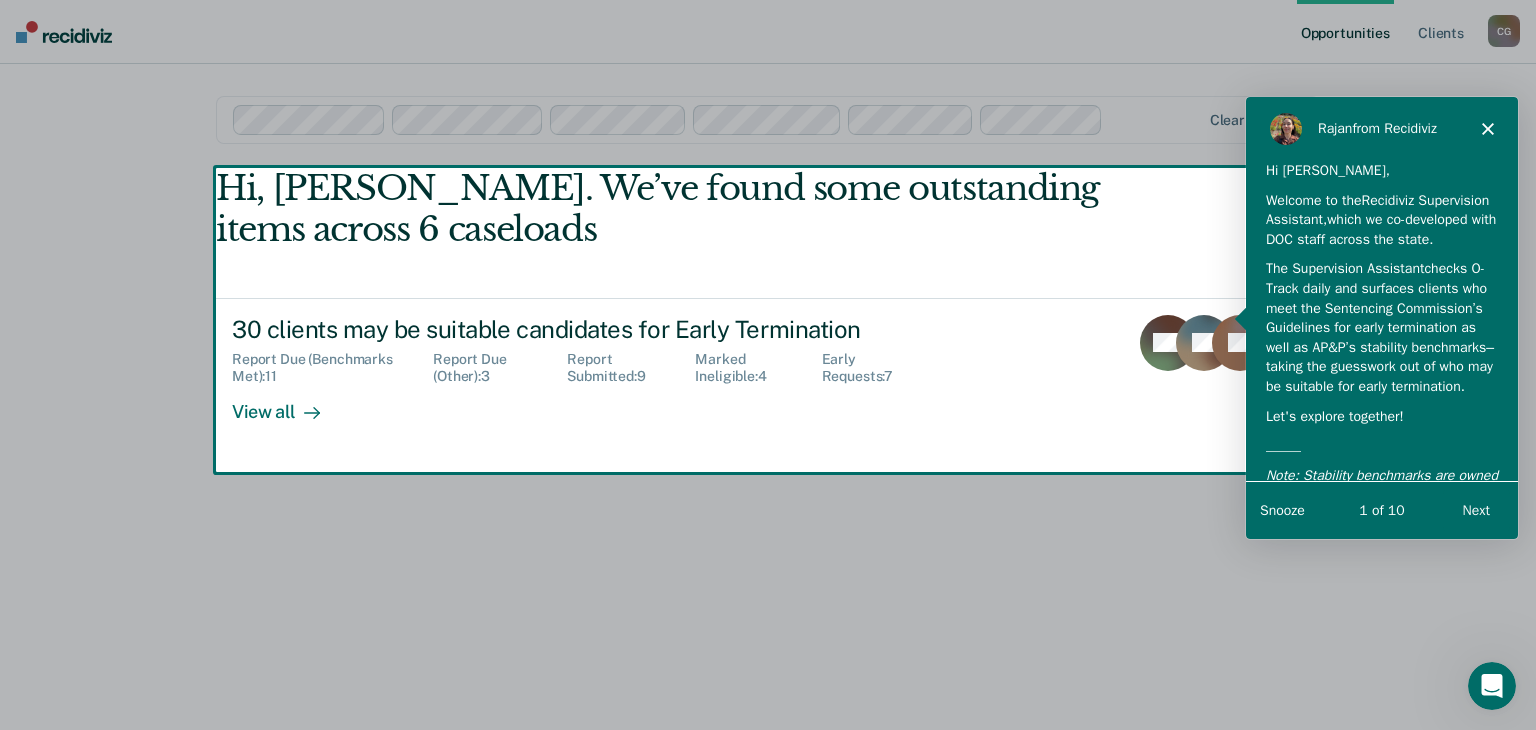 click at bounding box center (768, 365) 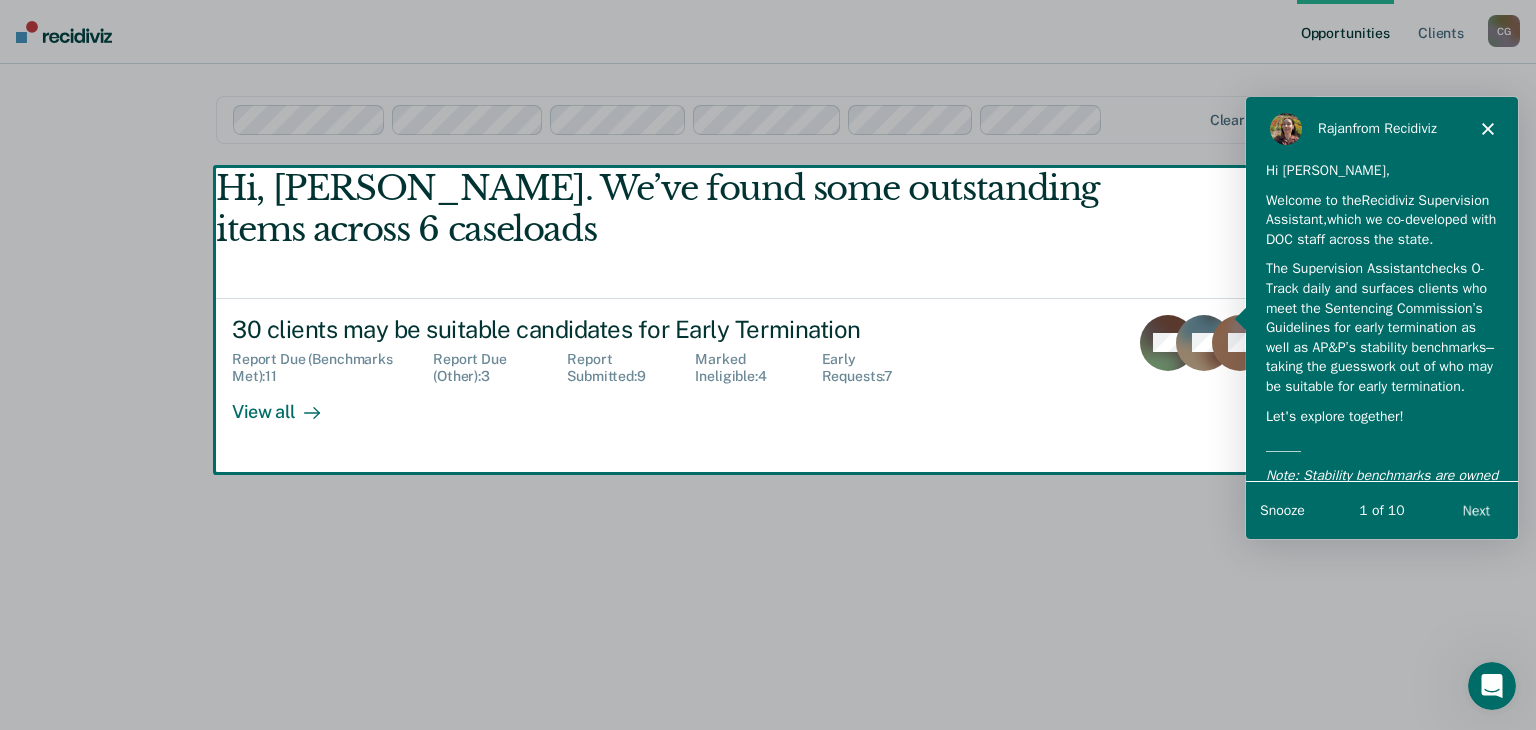 click at bounding box center (768, 365) 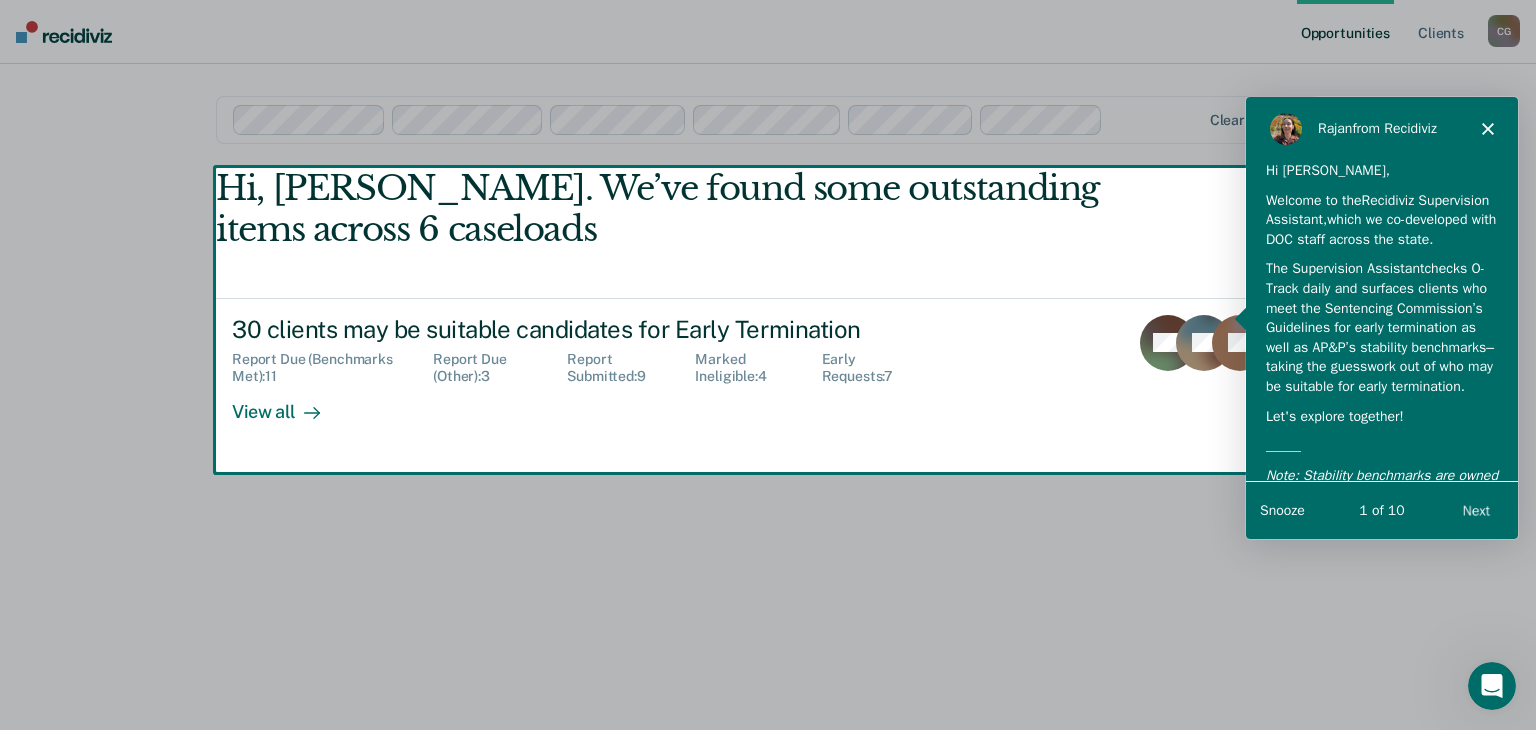 click 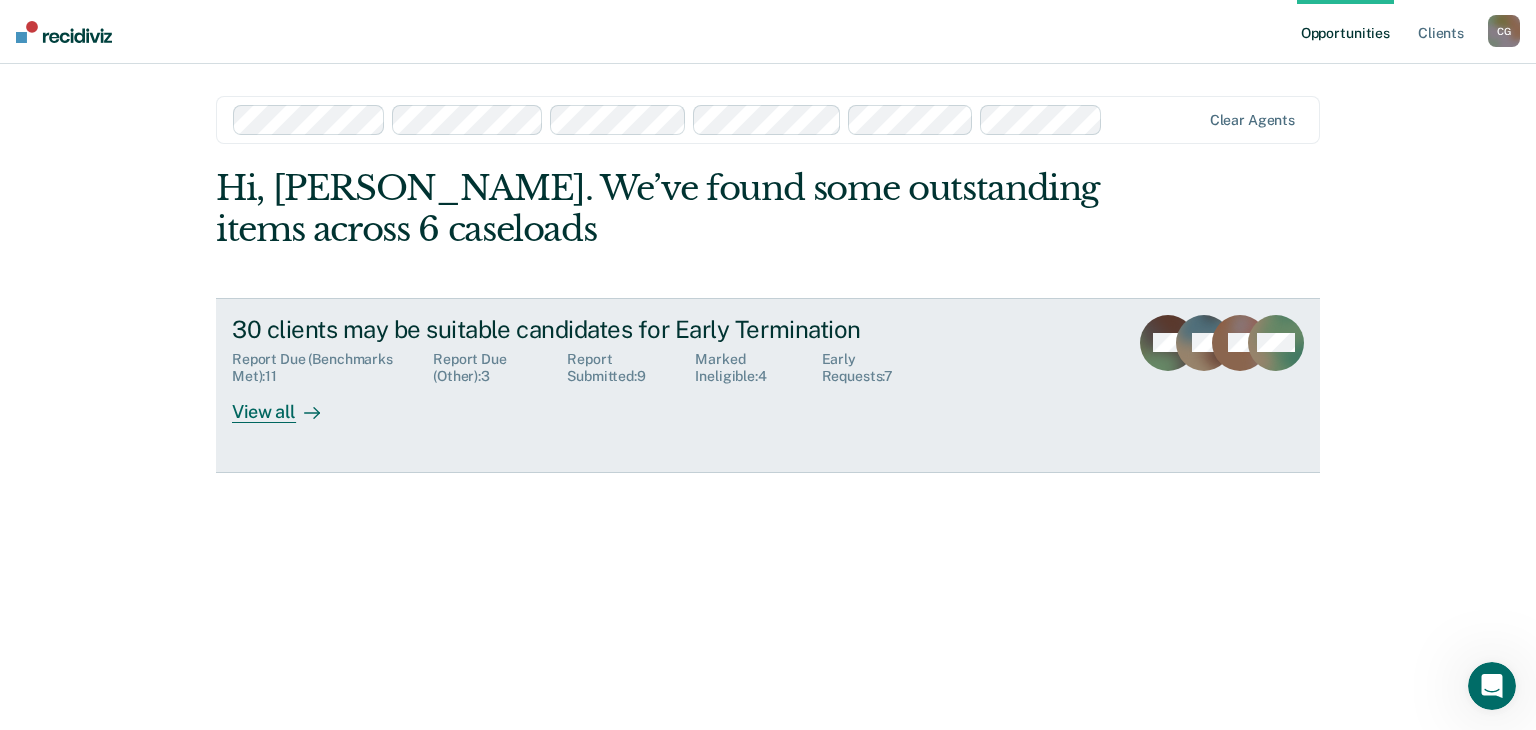 click on "View all" at bounding box center [288, 404] 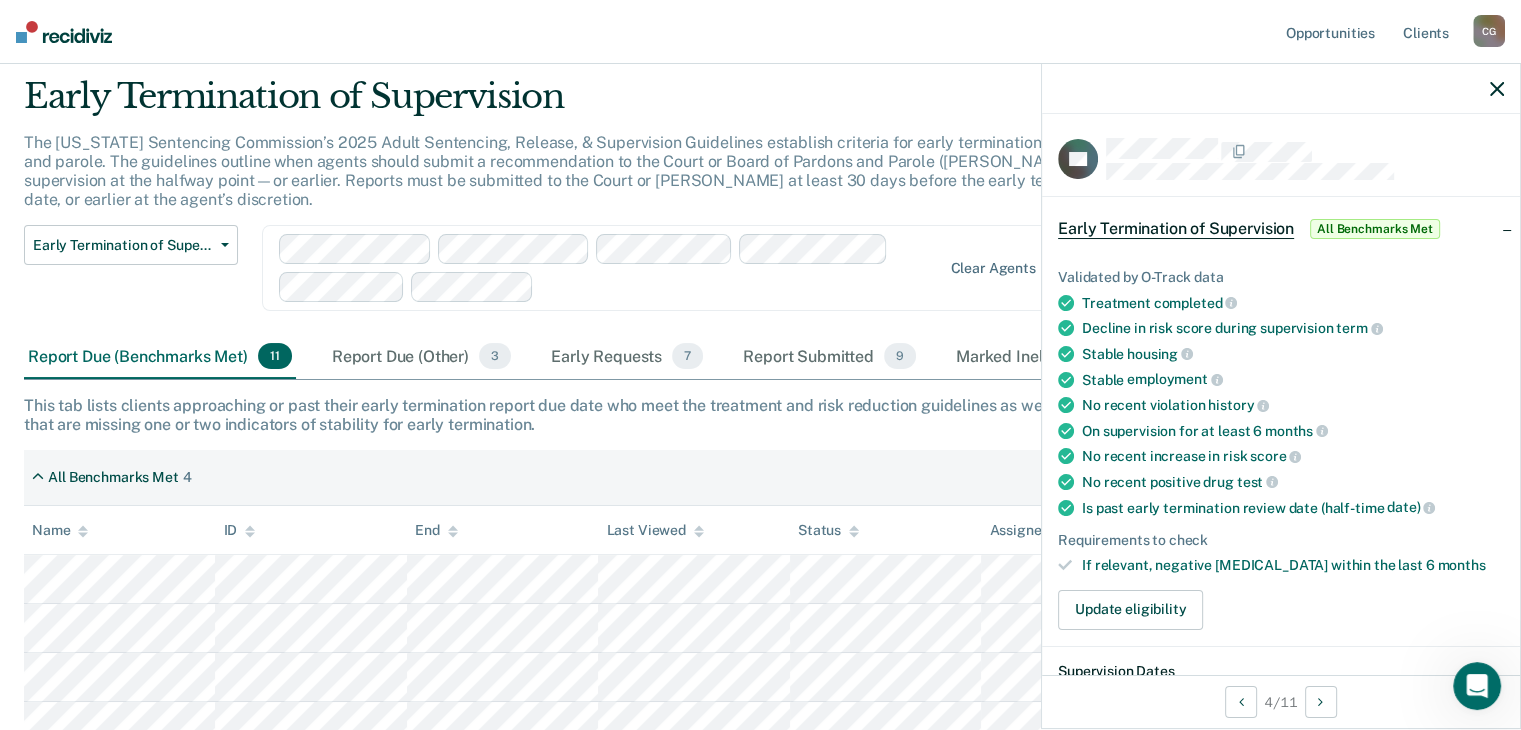 scroll, scrollTop: 54, scrollLeft: 0, axis: vertical 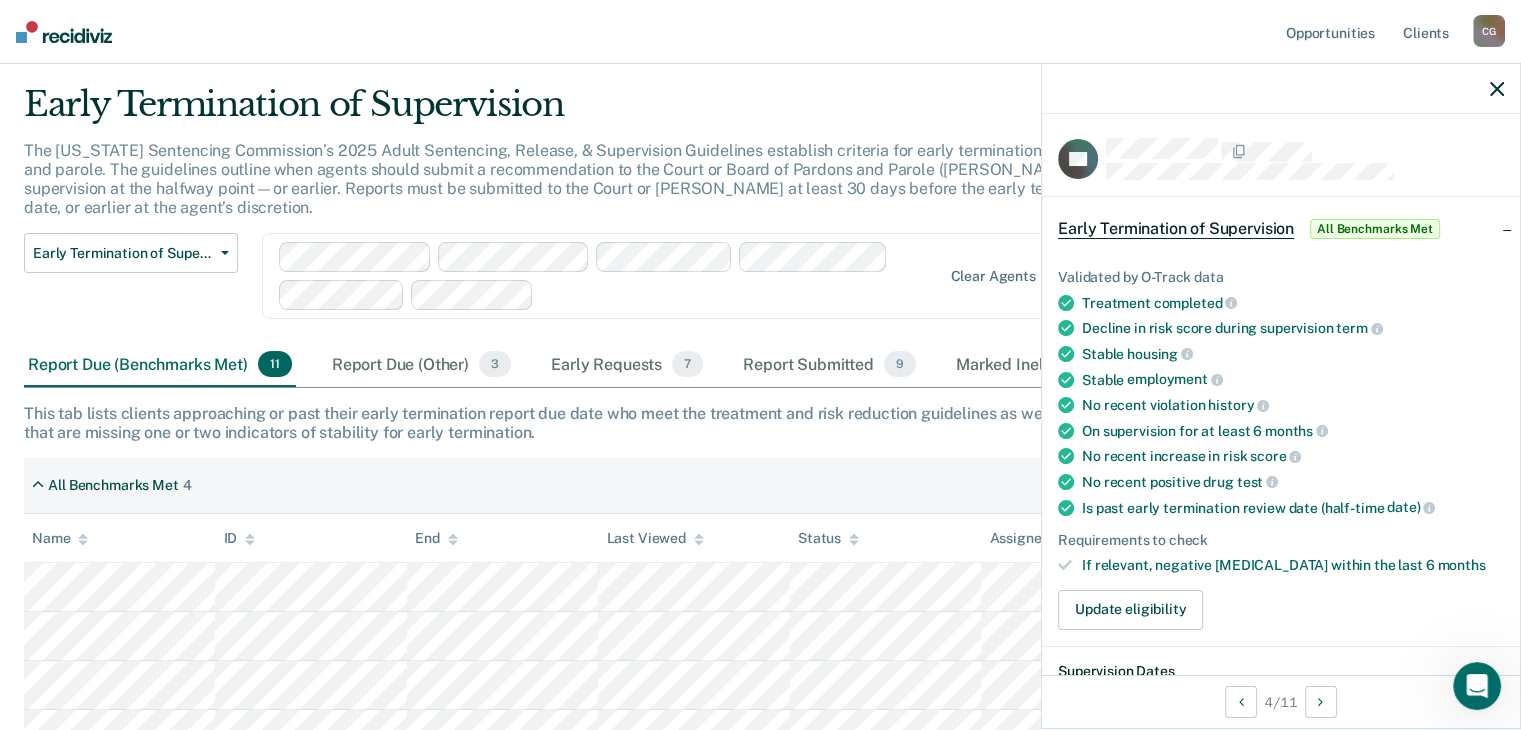 click on "All Benchmarks Met 4" at bounding box center (760, 486) 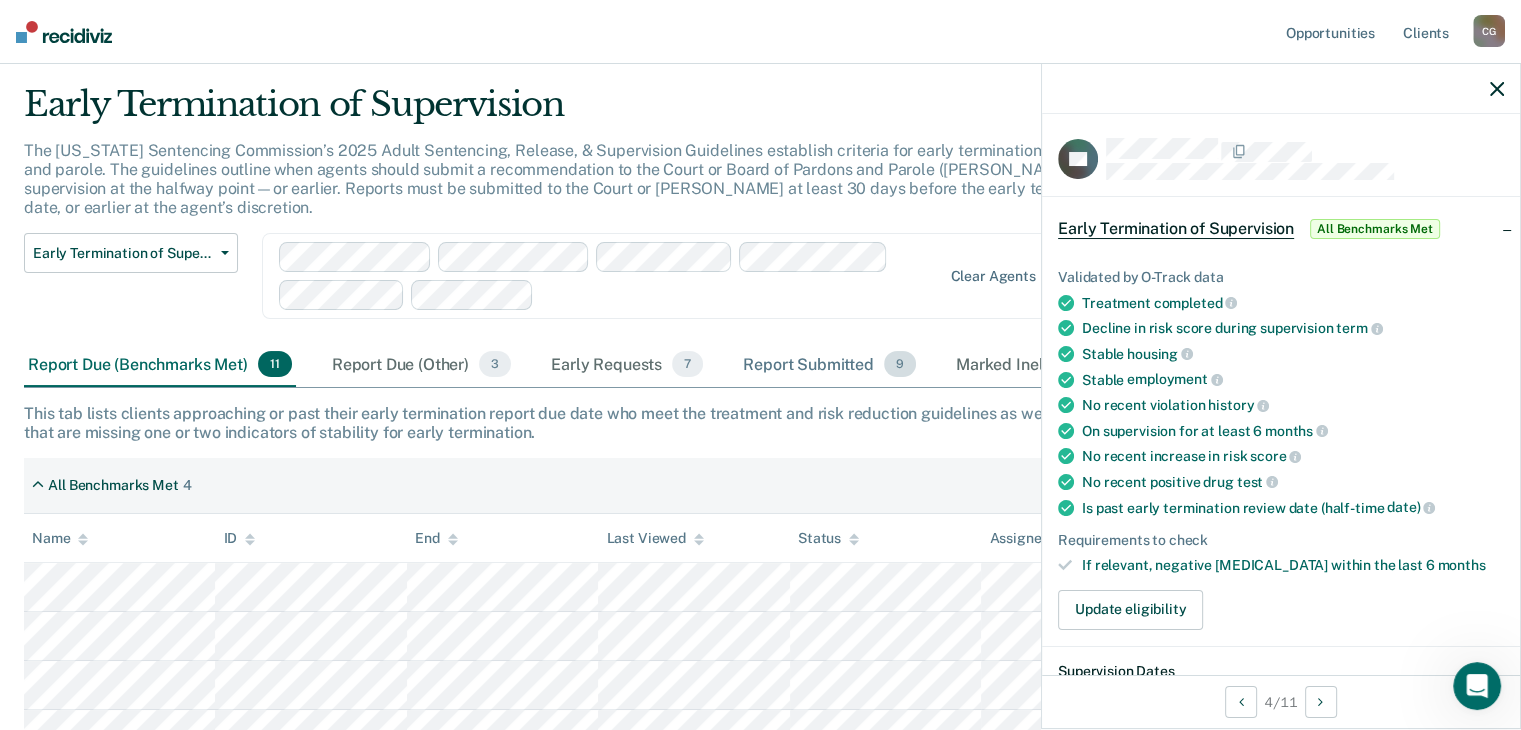 click on "Report Submitted 9" at bounding box center (829, 365) 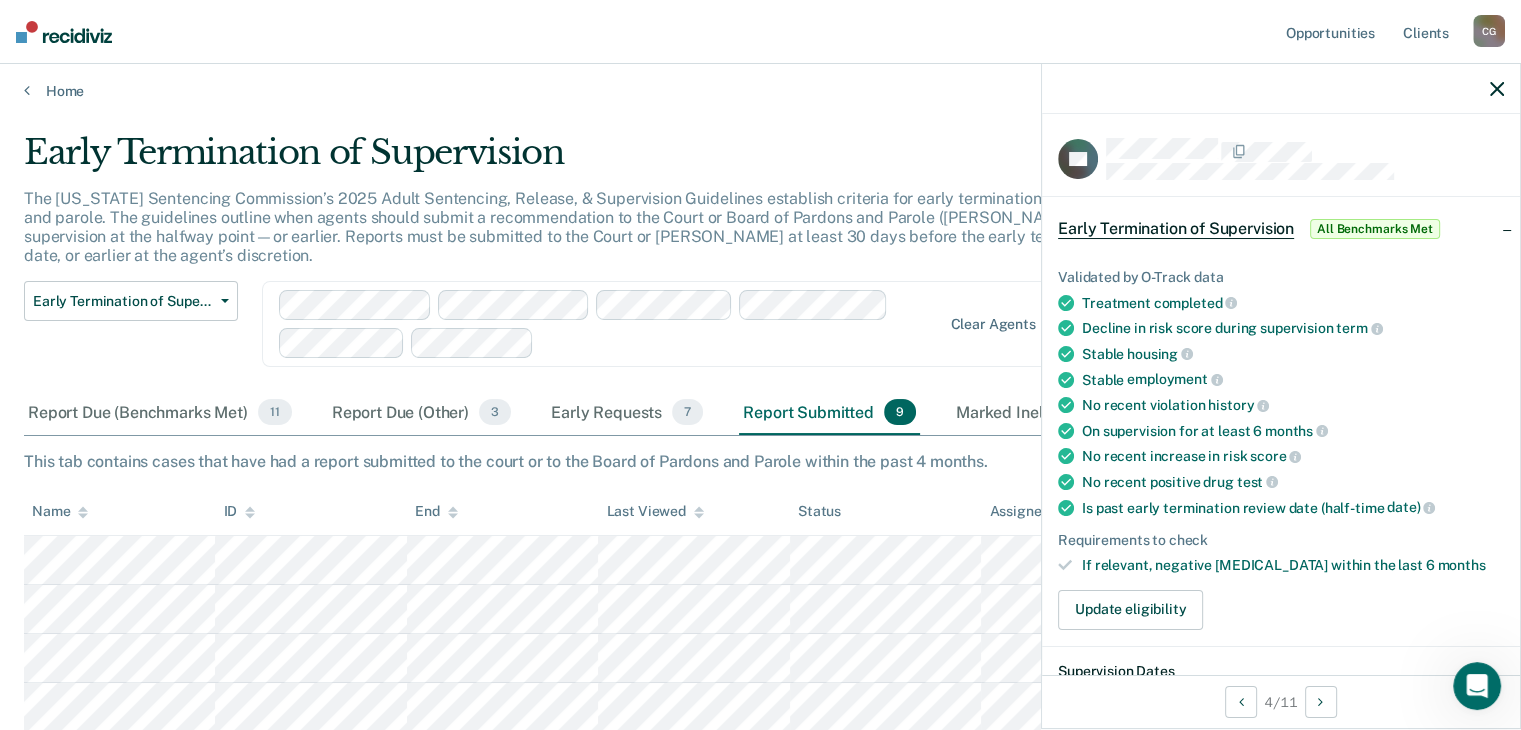 scroll, scrollTop: 0, scrollLeft: 0, axis: both 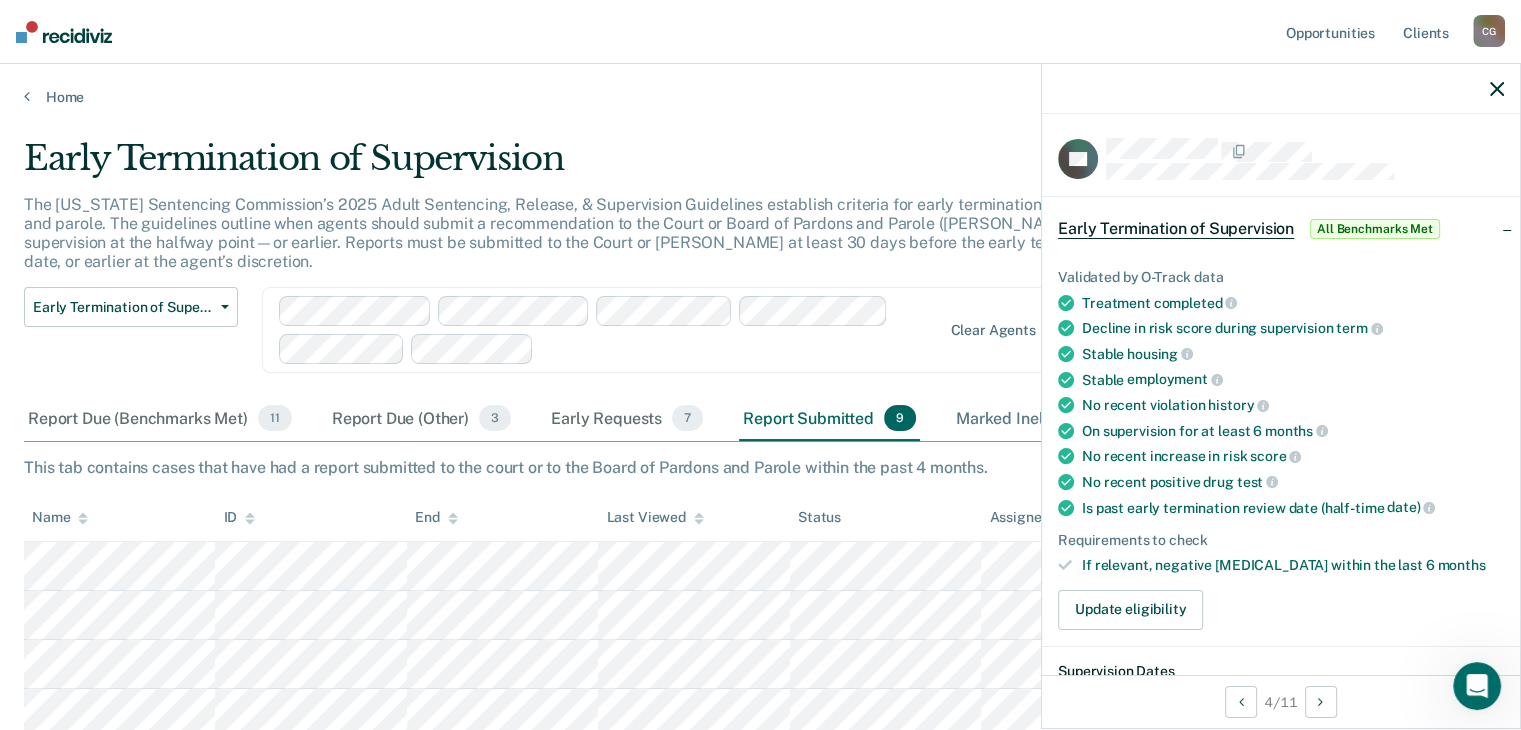 click on "Marked Ineligible 4" at bounding box center [1041, 419] 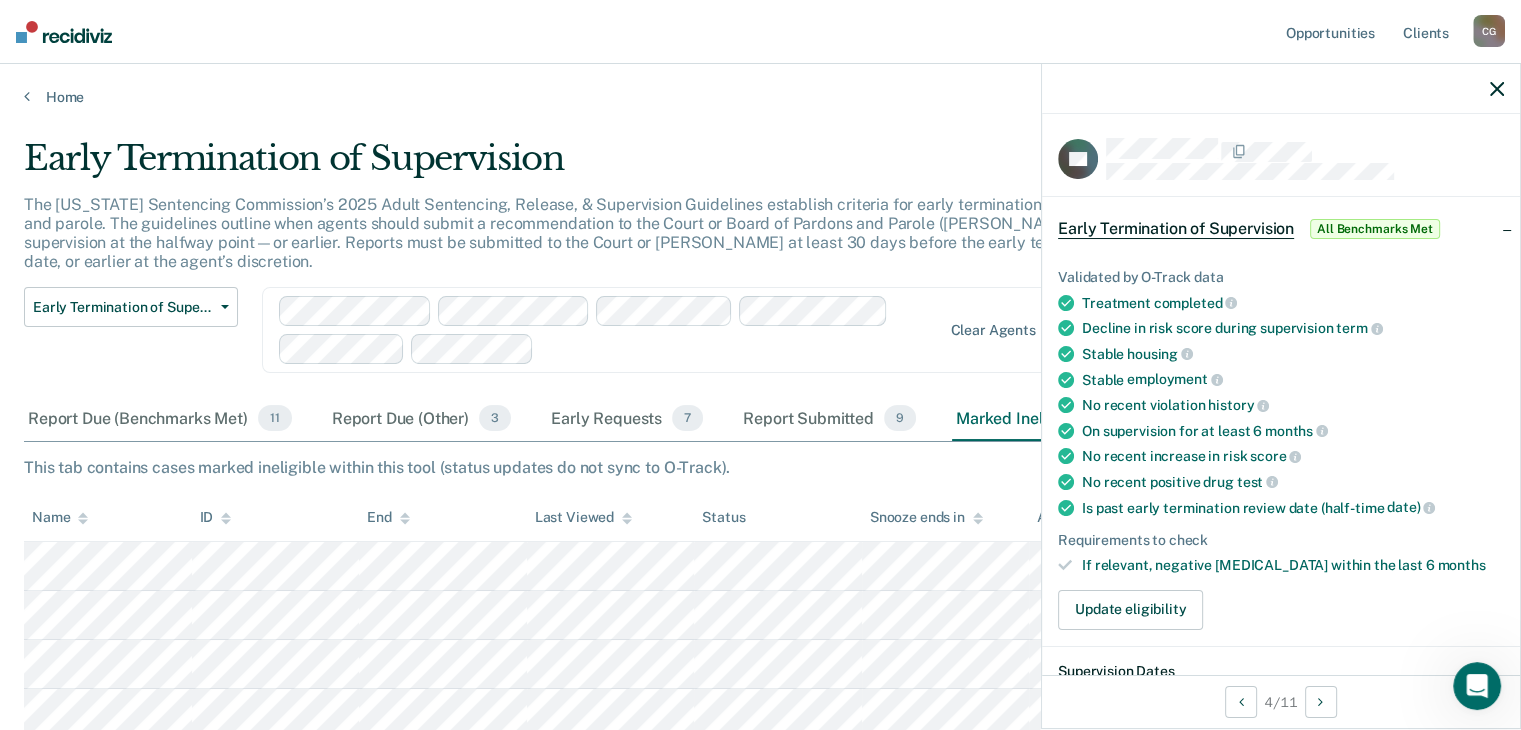 click 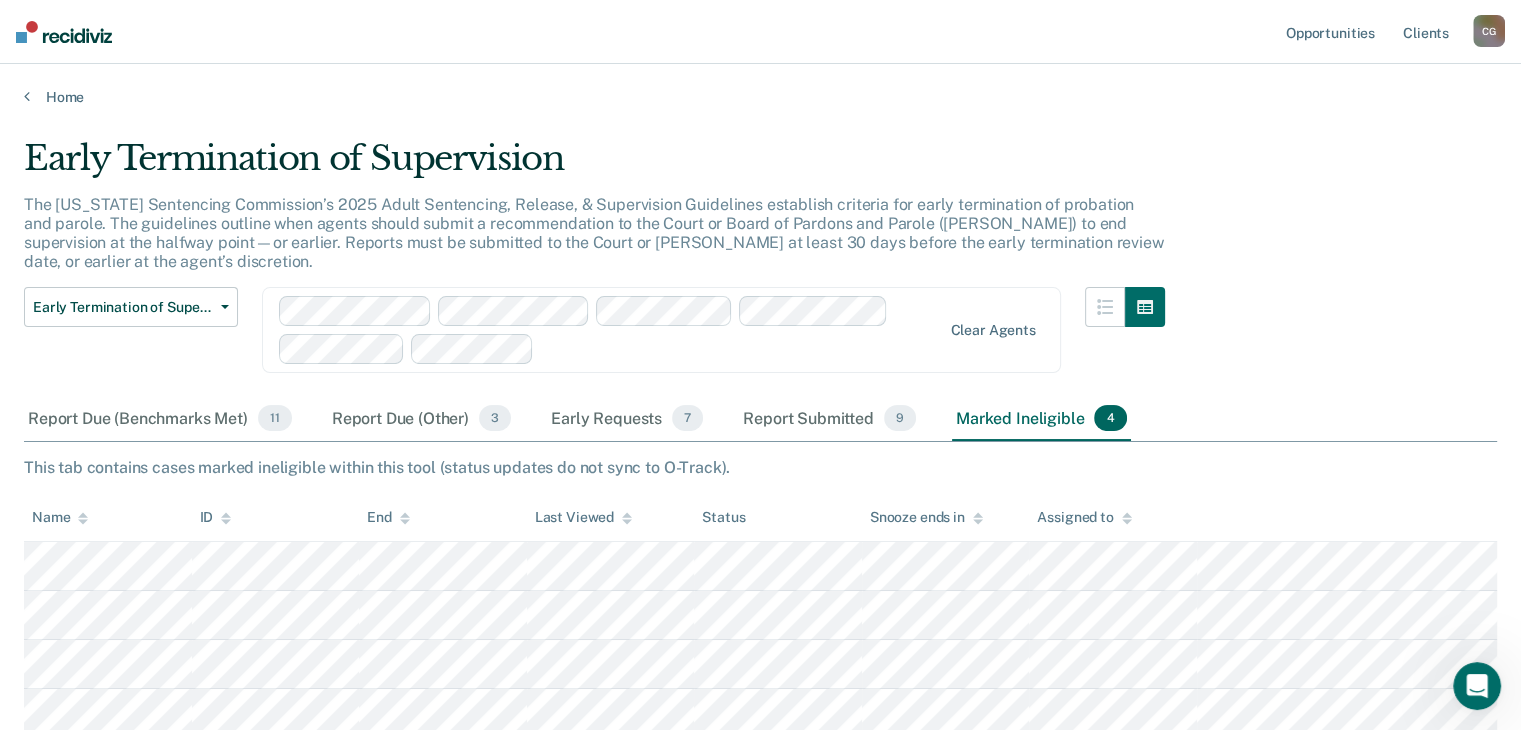 click on "Early Termination of Supervision Early Termination of Supervision" at bounding box center [131, 342] 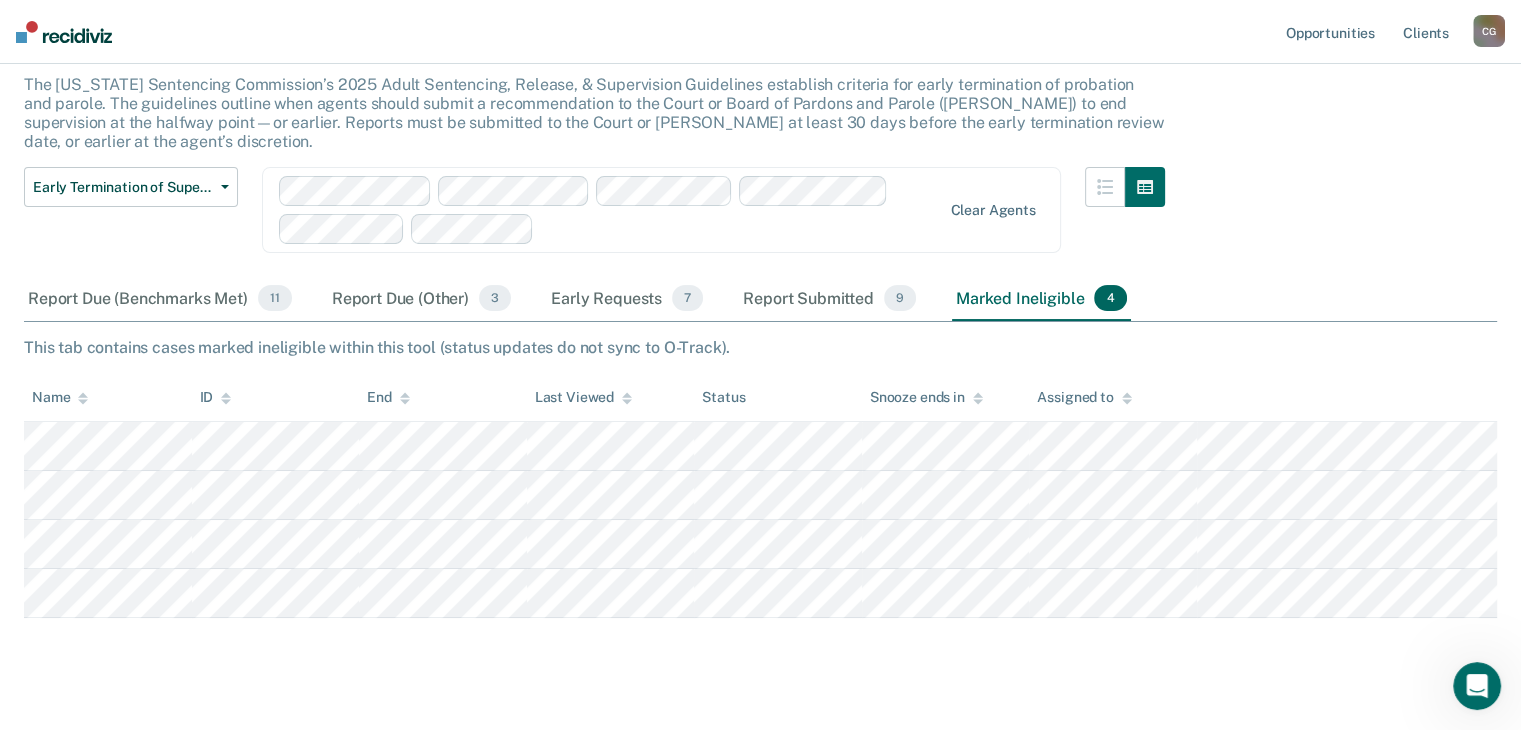 scroll, scrollTop: 131, scrollLeft: 0, axis: vertical 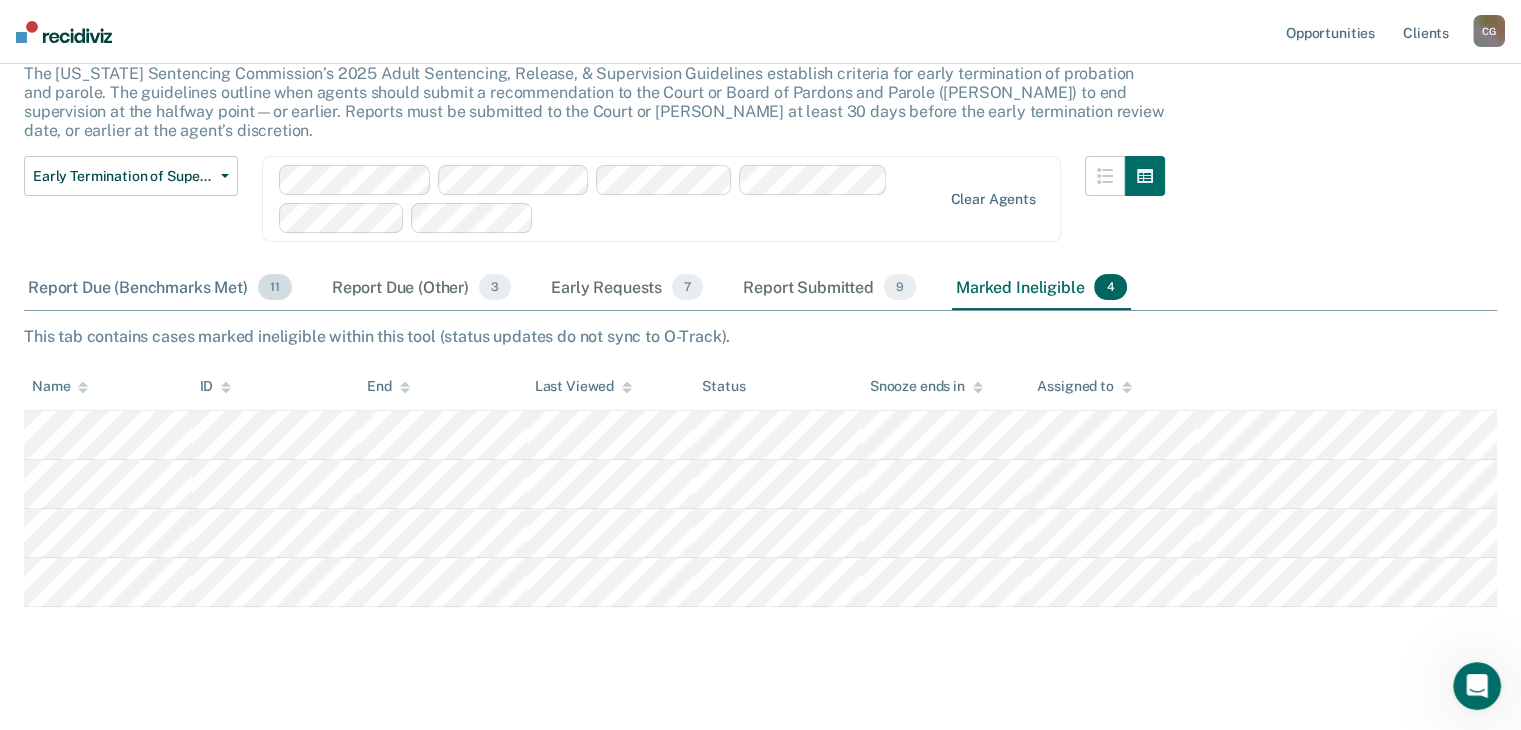 click on "Report Due (Benchmarks Met) 11" at bounding box center (160, 288) 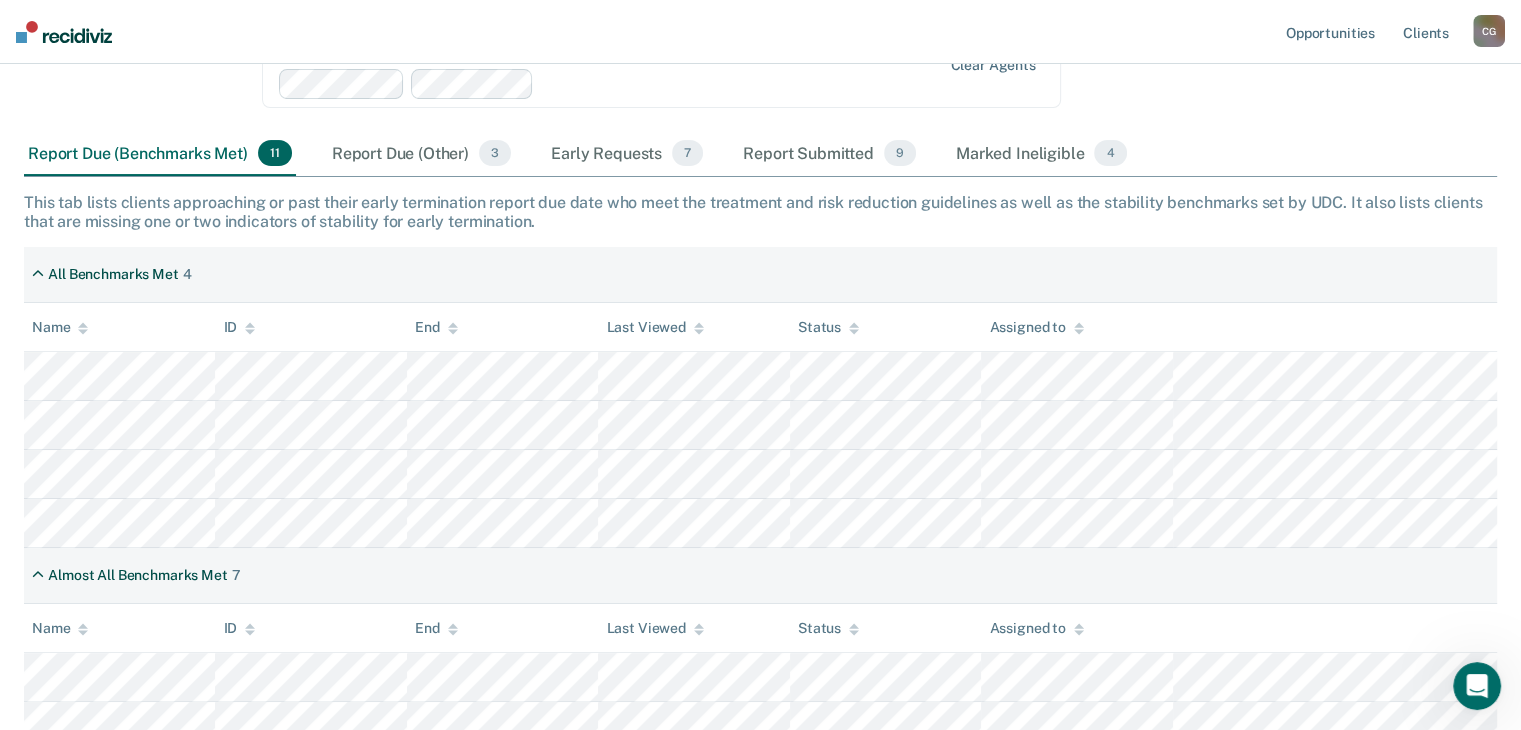 scroll, scrollTop: 231, scrollLeft: 0, axis: vertical 